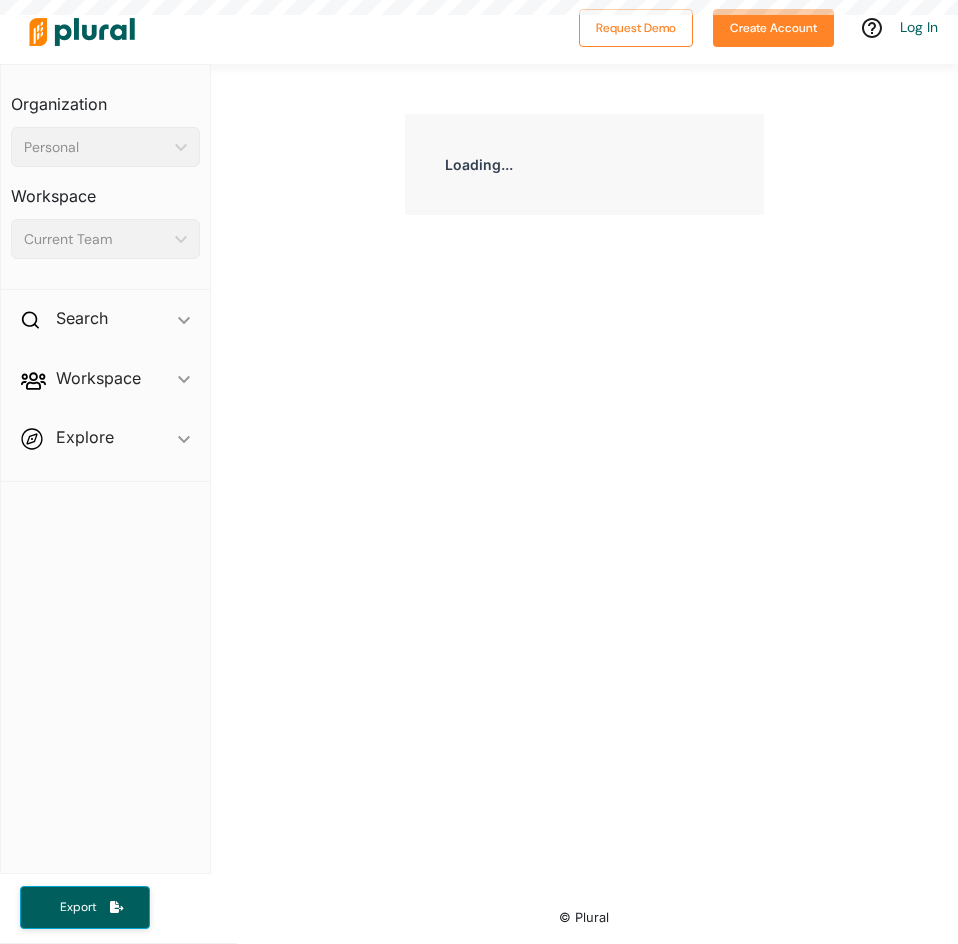 scroll, scrollTop: 0, scrollLeft: 0, axis: both 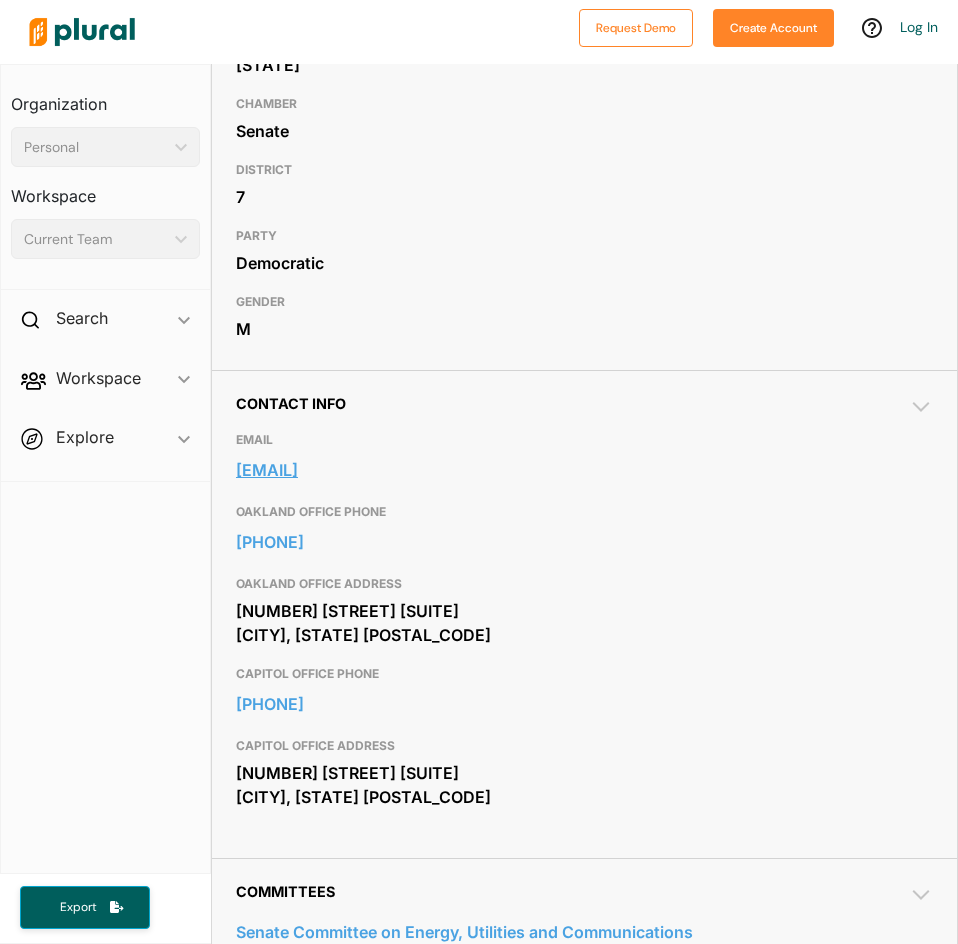 drag, startPoint x: 229, startPoint y: 469, endPoint x: 506, endPoint y: 456, distance: 277.3049 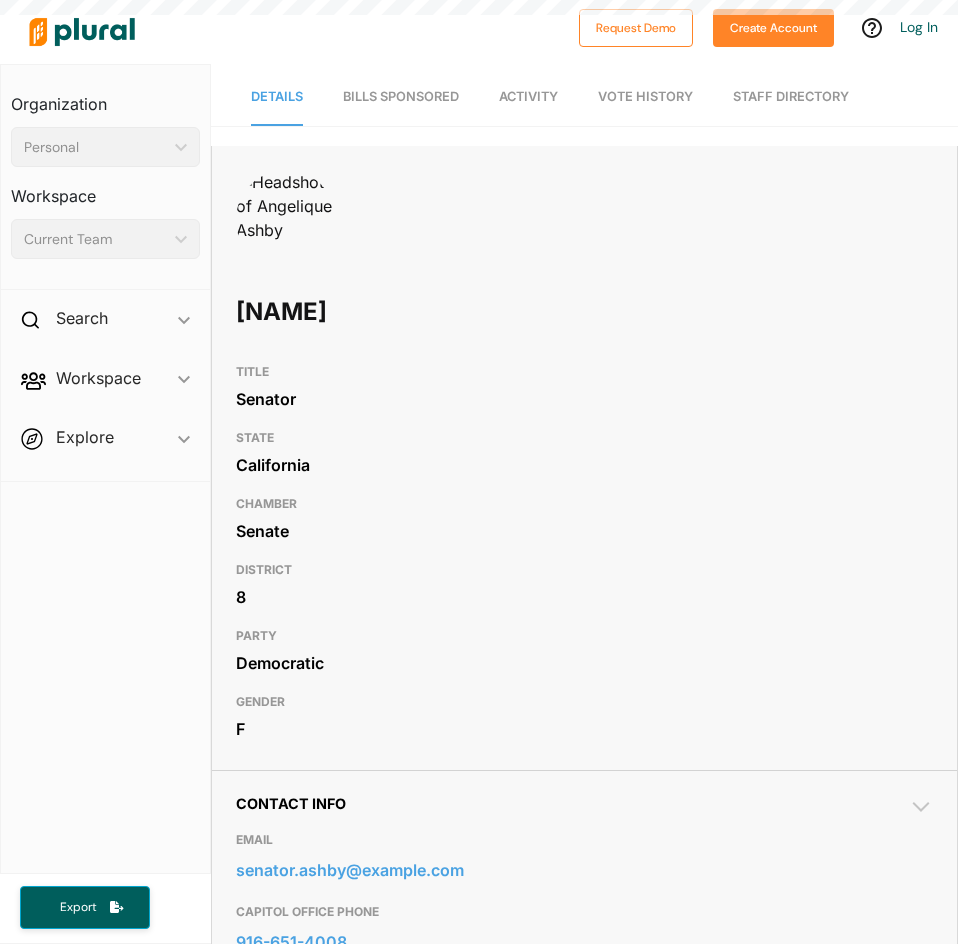 scroll, scrollTop: 0, scrollLeft: 0, axis: both 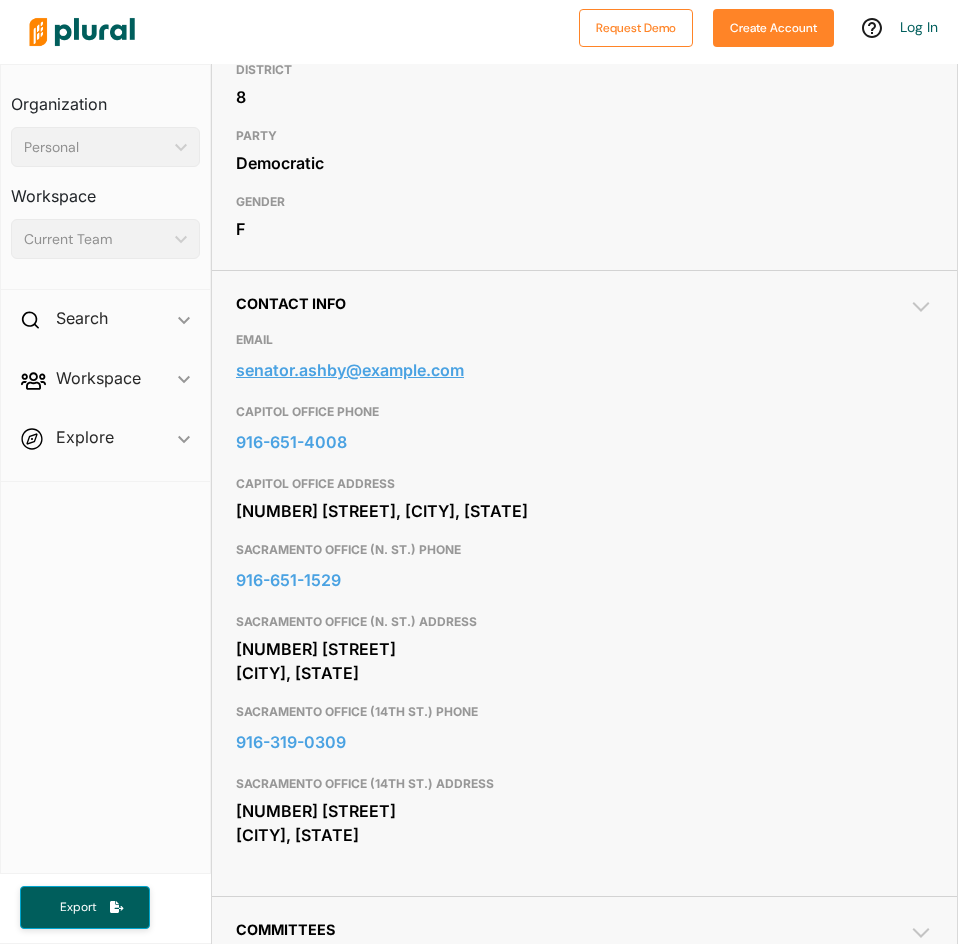 drag, startPoint x: 232, startPoint y: 367, endPoint x: 472, endPoint y: 371, distance: 240.03333 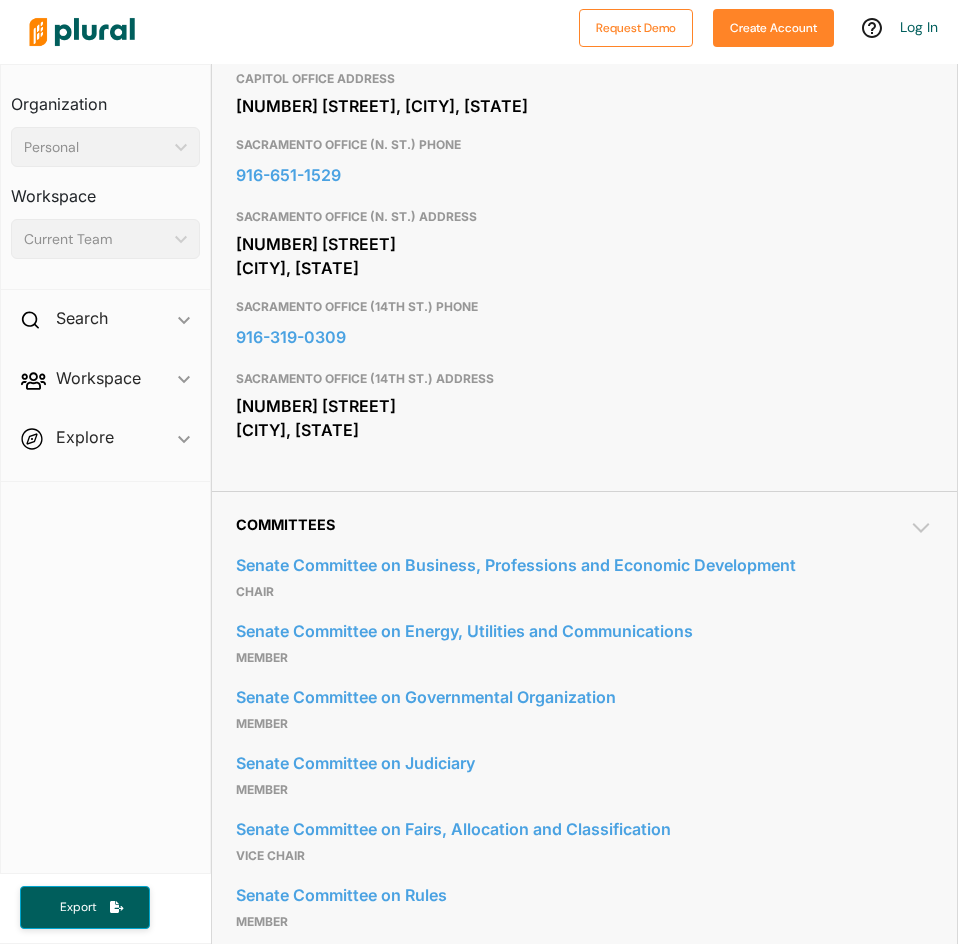 scroll, scrollTop: 1200, scrollLeft: 0, axis: vertical 